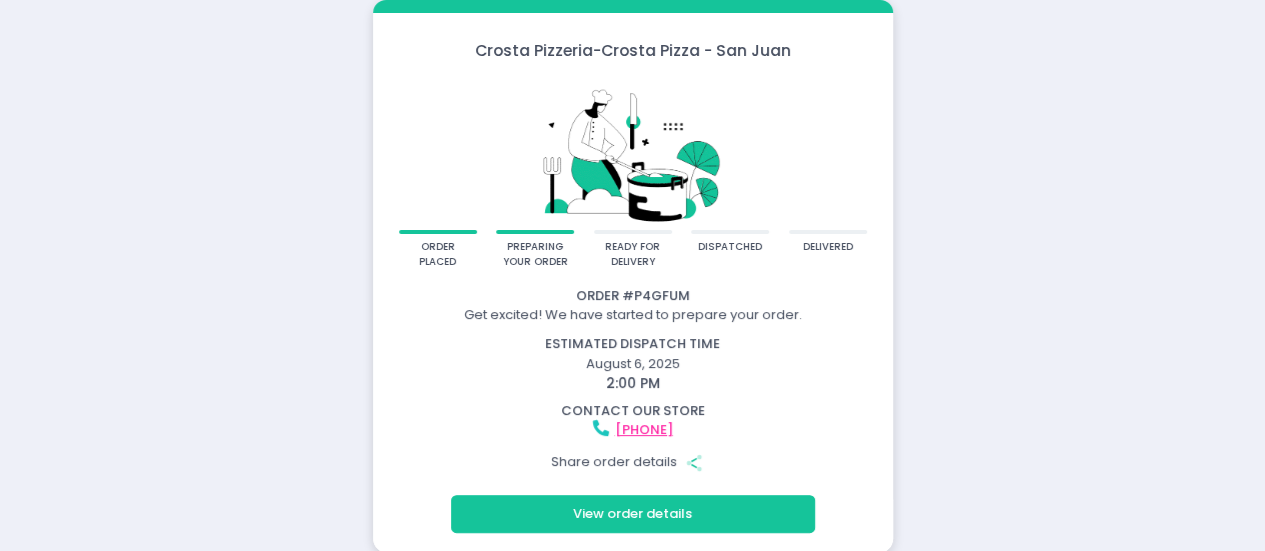 scroll, scrollTop: 1, scrollLeft: 0, axis: vertical 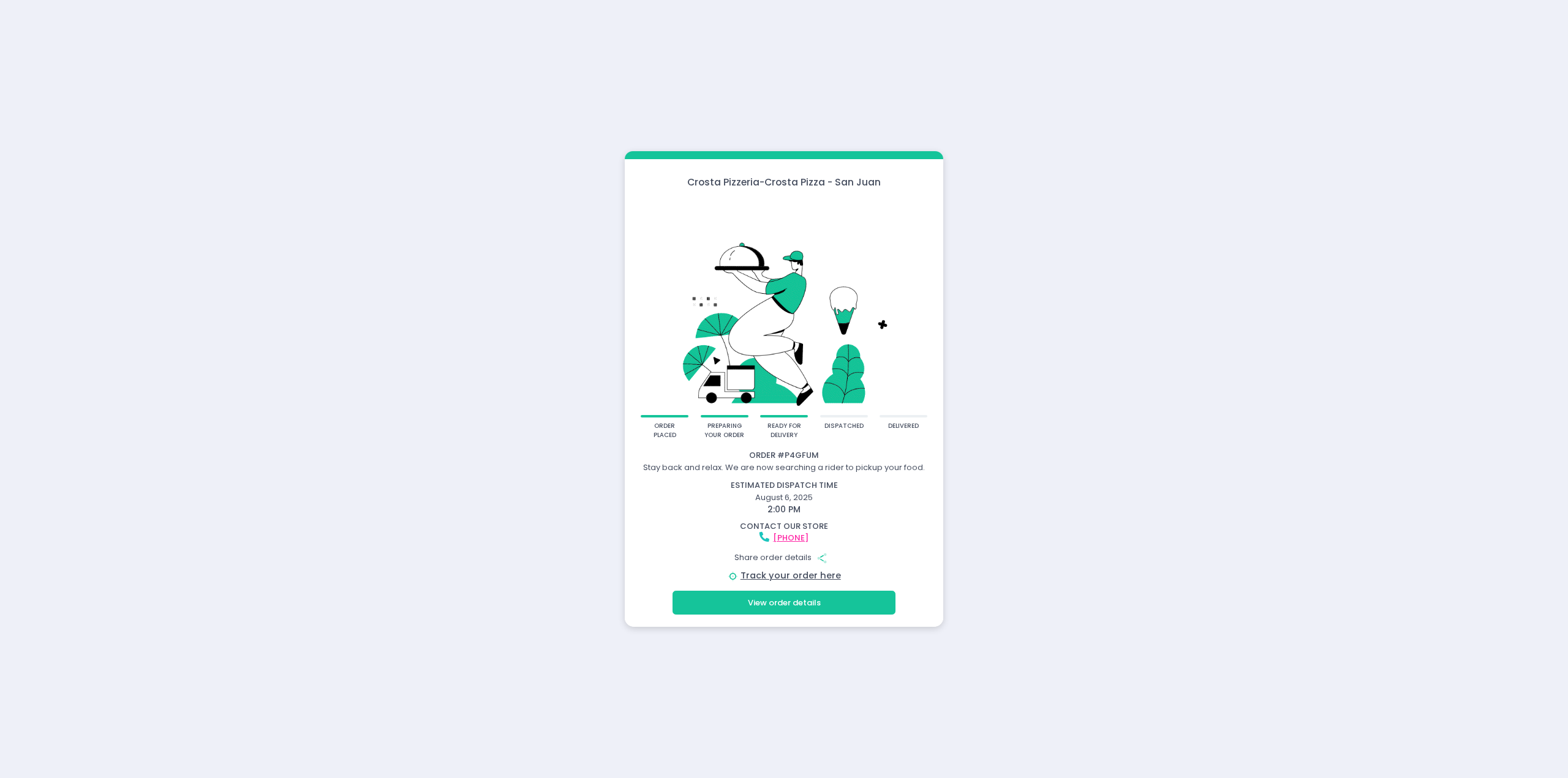 click on "View order details" at bounding box center (784, 602) 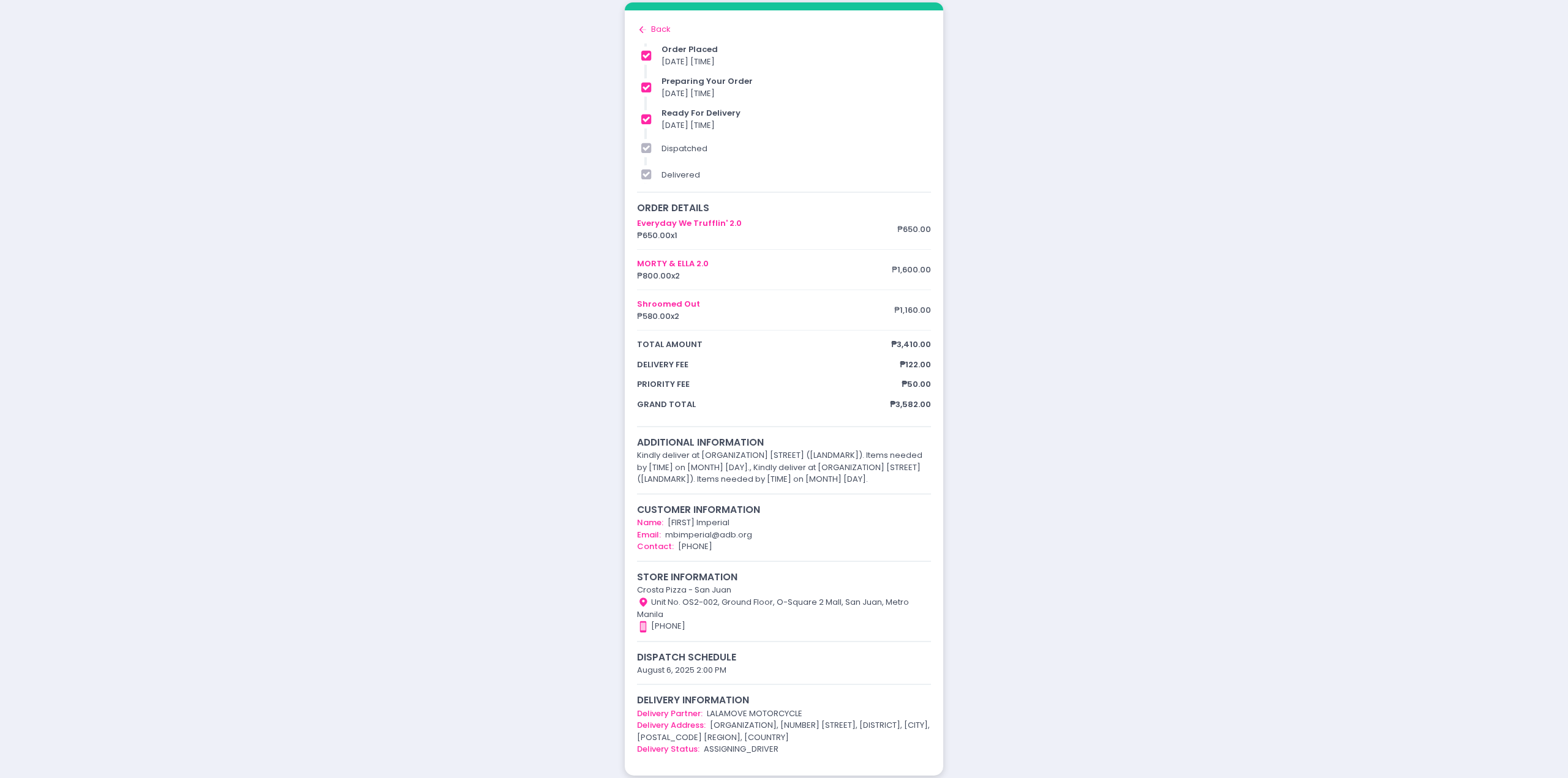 click on "delivery information" at bounding box center (784, 700) 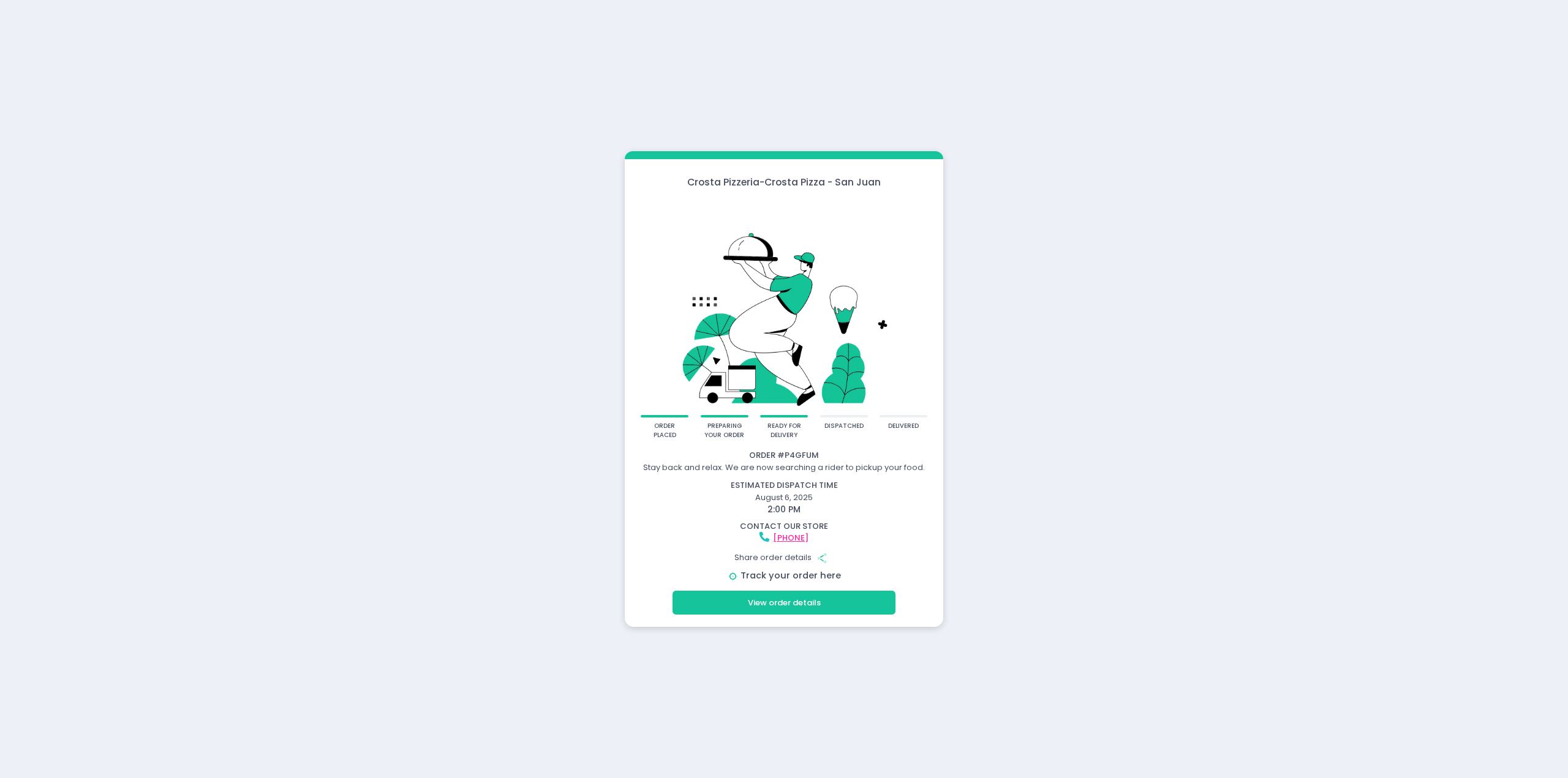 click on "Track your order here" at bounding box center (791, 575) 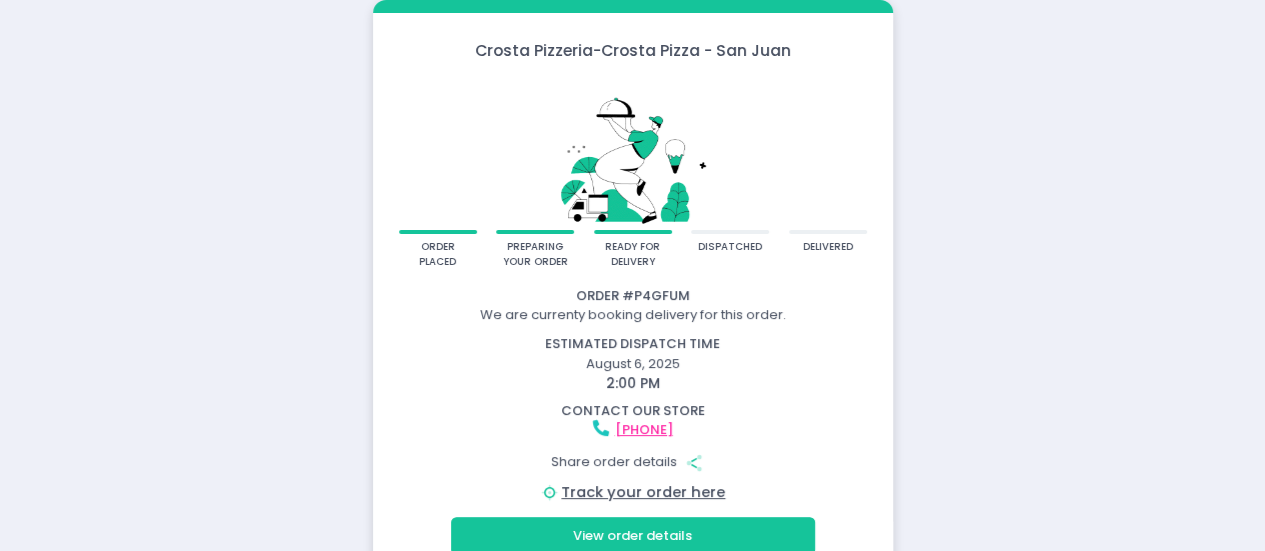 click on "estimated dispatch time August 6, 2025     2:00 PM" at bounding box center (632, 364) 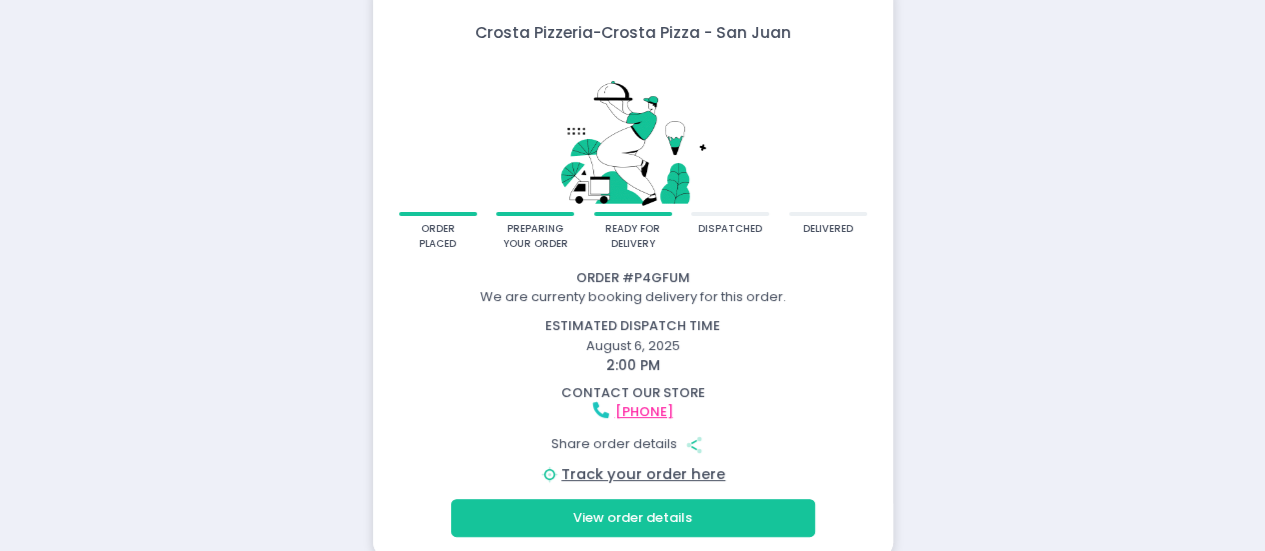 scroll, scrollTop: 23, scrollLeft: 0, axis: vertical 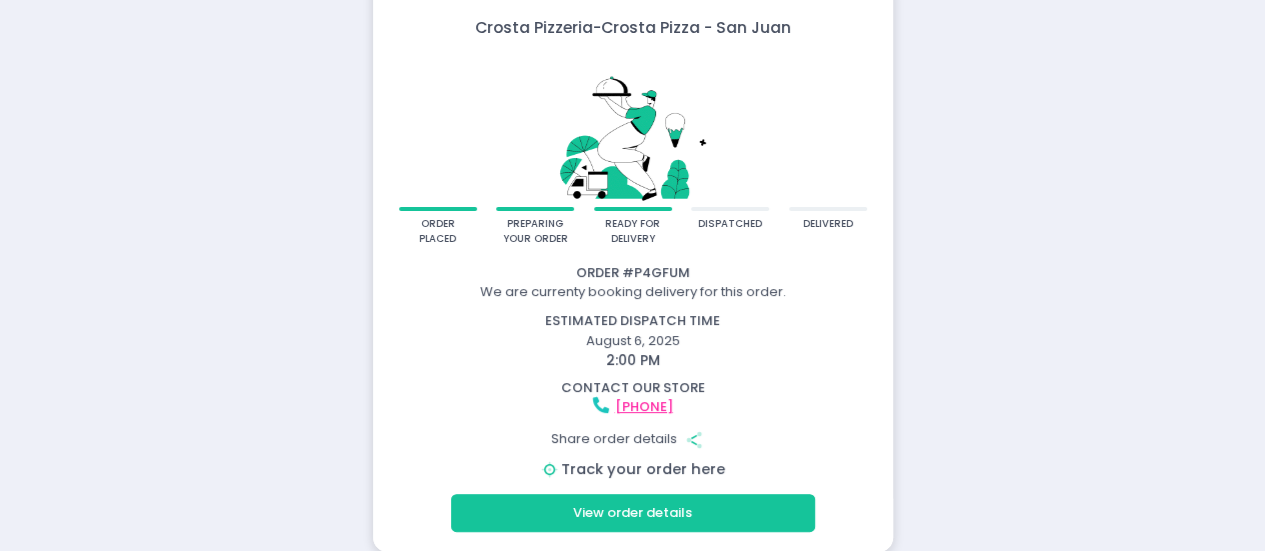 click on "Track your order here" at bounding box center (643, 469) 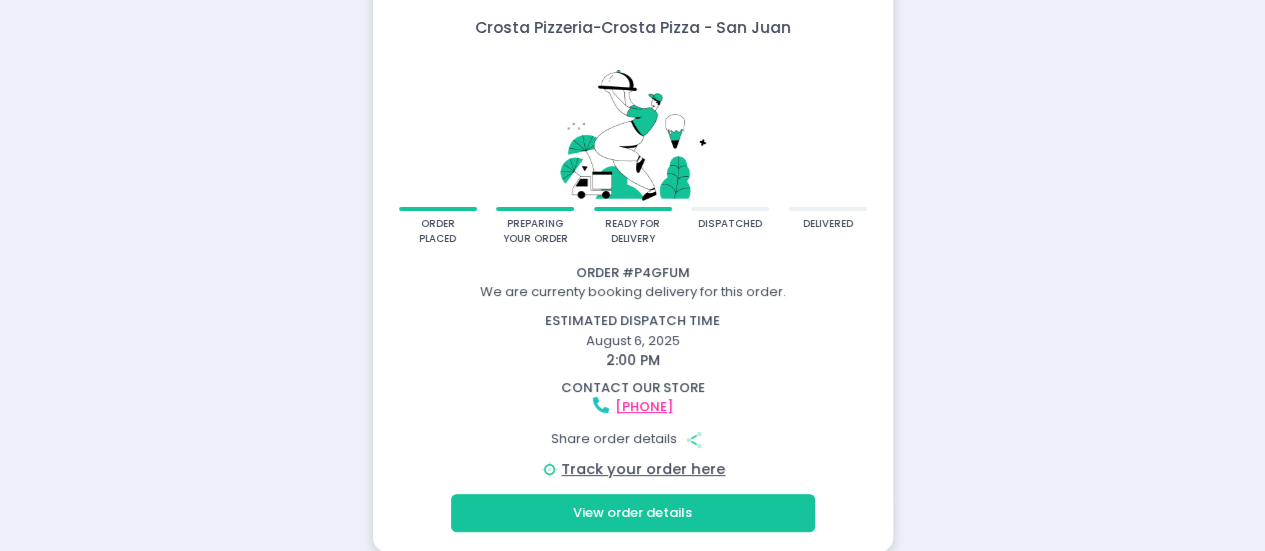 click on "contact our store" at bounding box center [633, 388] 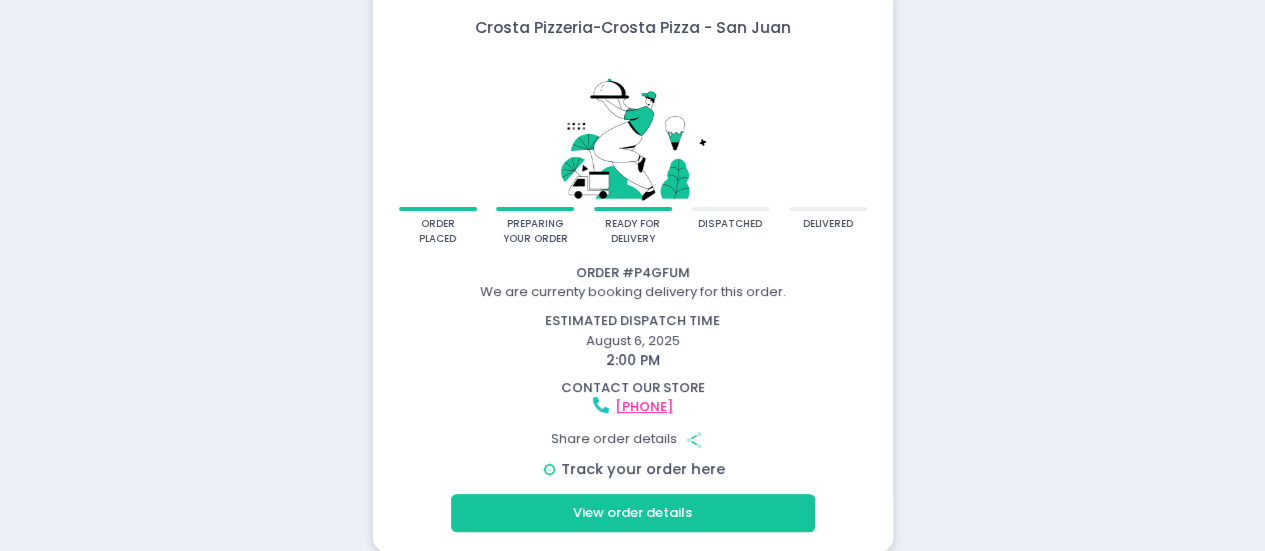 click on "Track your order here" at bounding box center [643, 469] 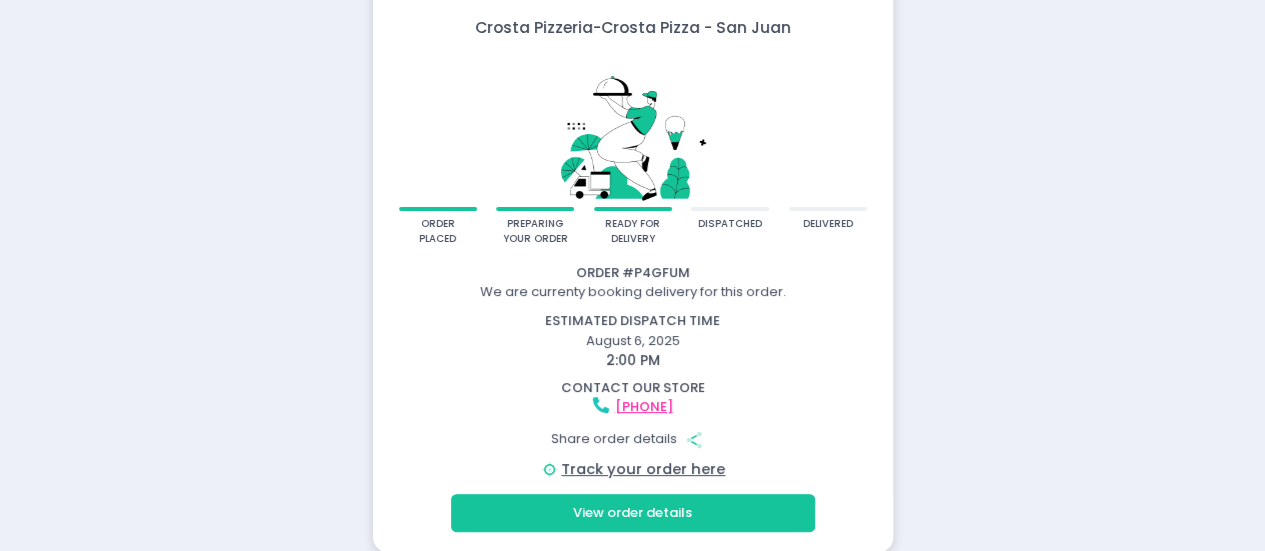 click on "estimated dispatch time August 6, 2025     2:00 PM" at bounding box center (632, 341) 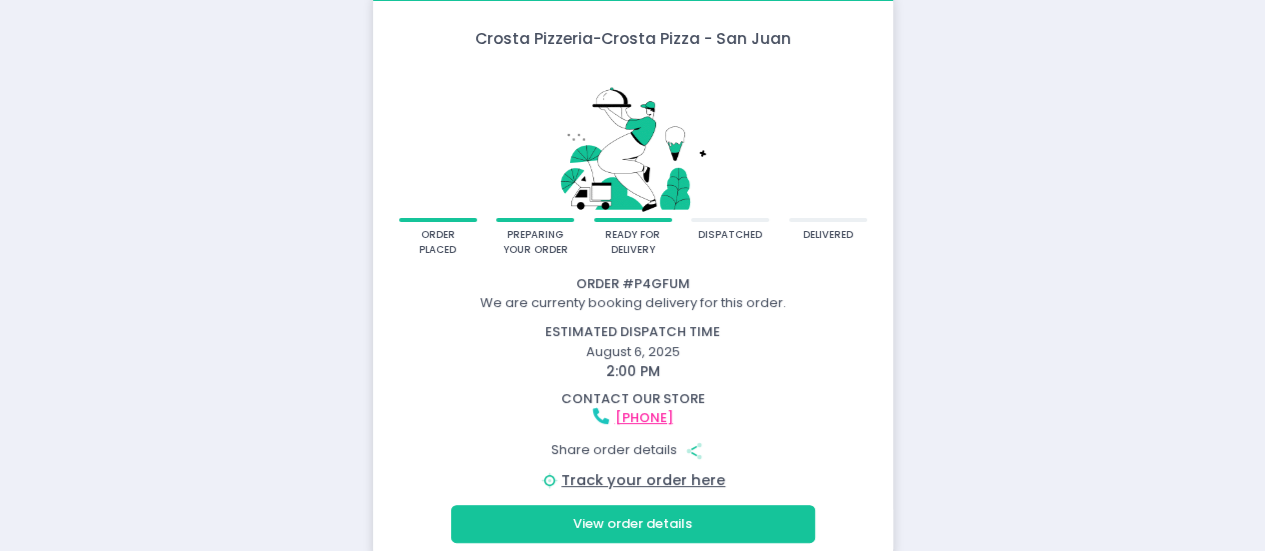 scroll, scrollTop: 23, scrollLeft: 0, axis: vertical 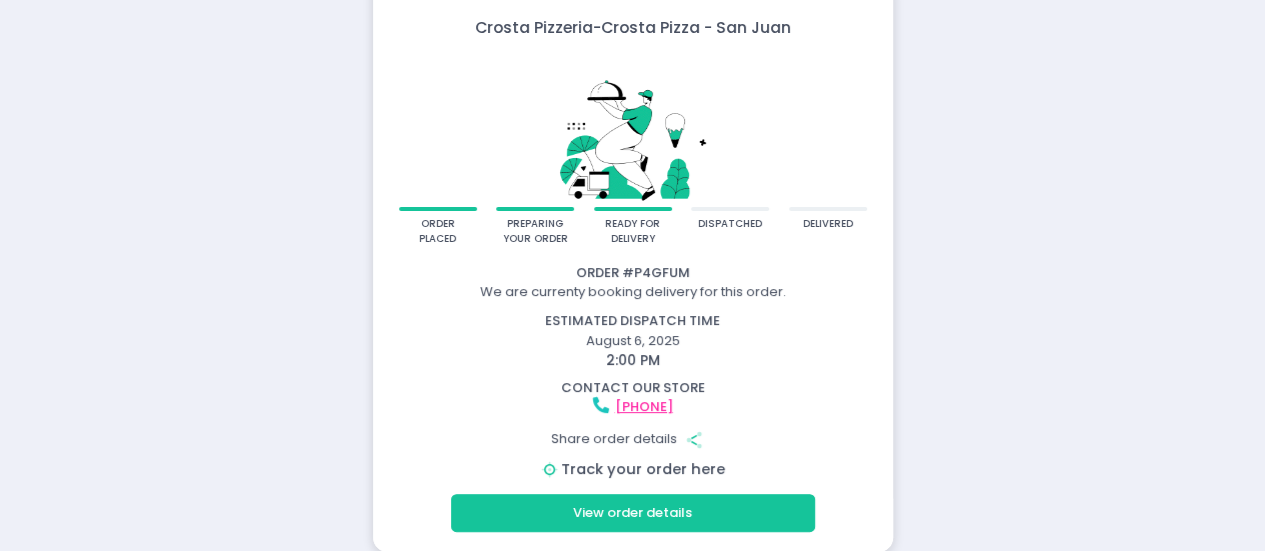 click on "Track your order here" at bounding box center [643, 469] 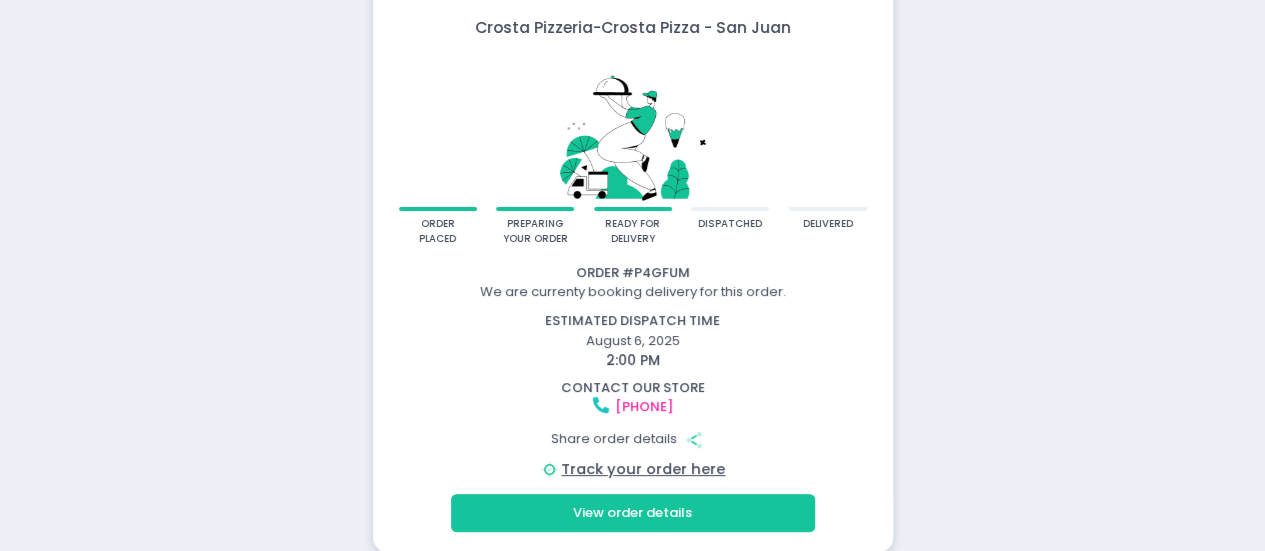 drag, startPoint x: 694, startPoint y: 405, endPoint x: 617, endPoint y: 403, distance: 77.02597 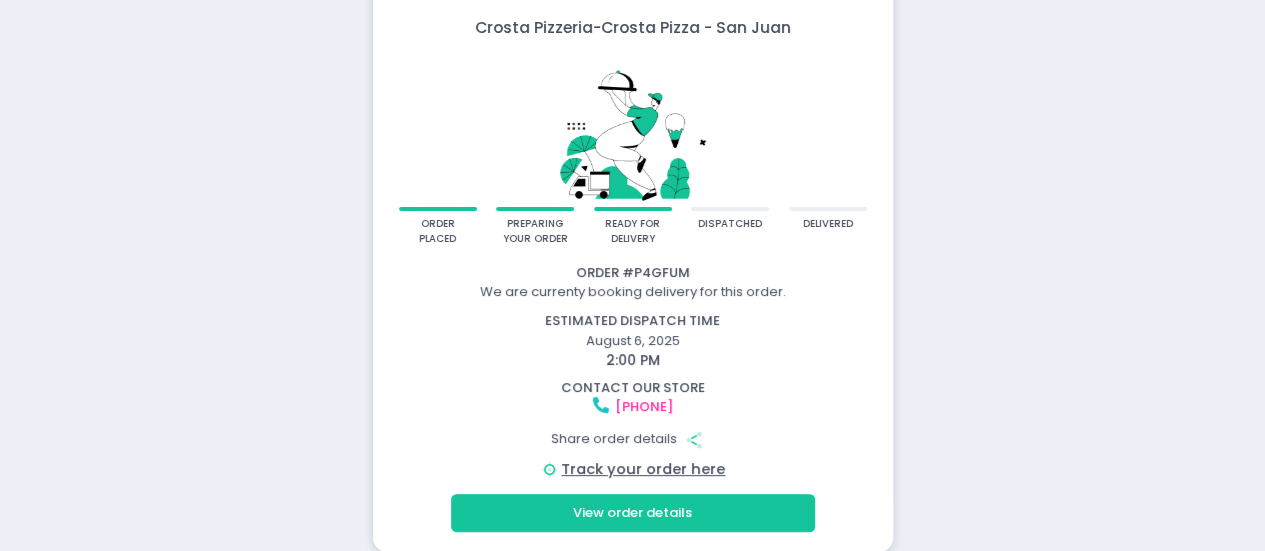 click on "[PHONE]" at bounding box center (633, 407) 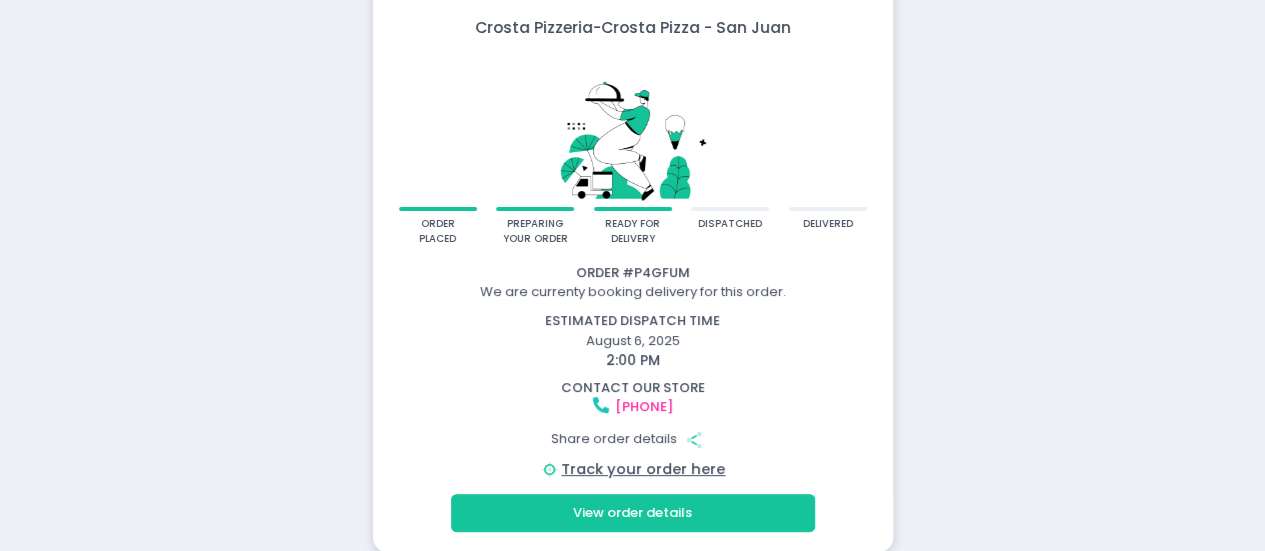 click on "[PHONE]" at bounding box center (644, 406) 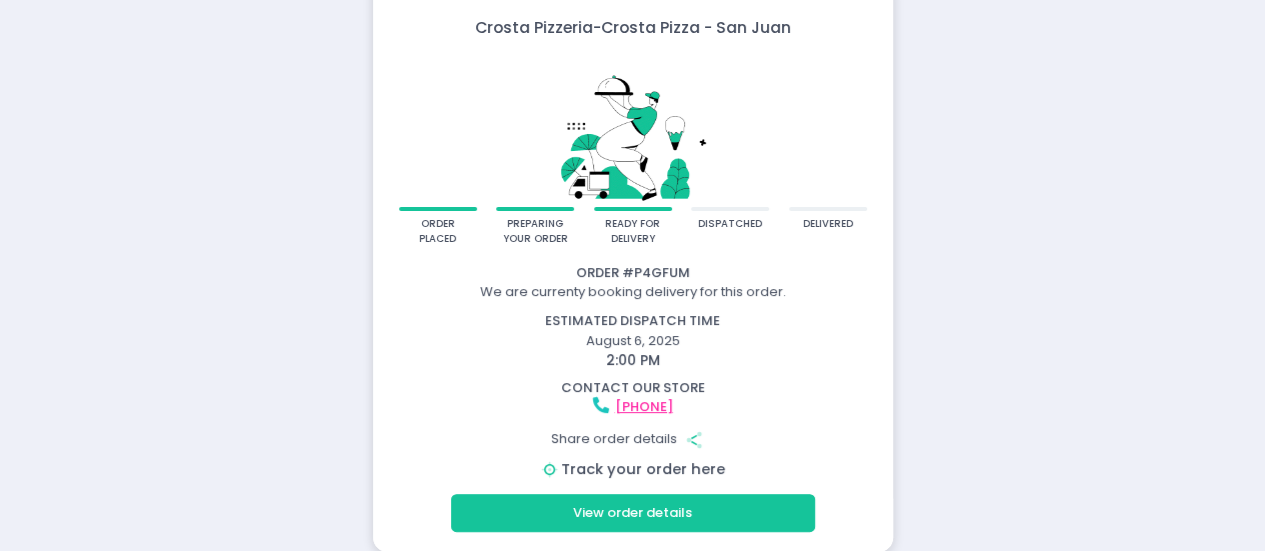click on "Track your order here" at bounding box center [643, 469] 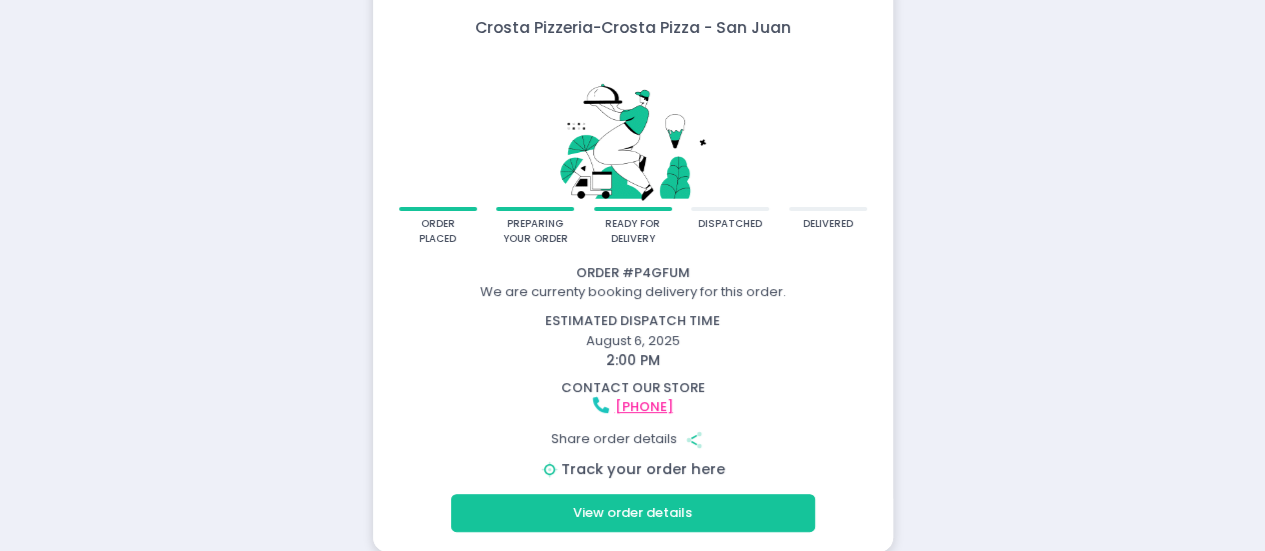 click on "Track your order here" at bounding box center (643, 469) 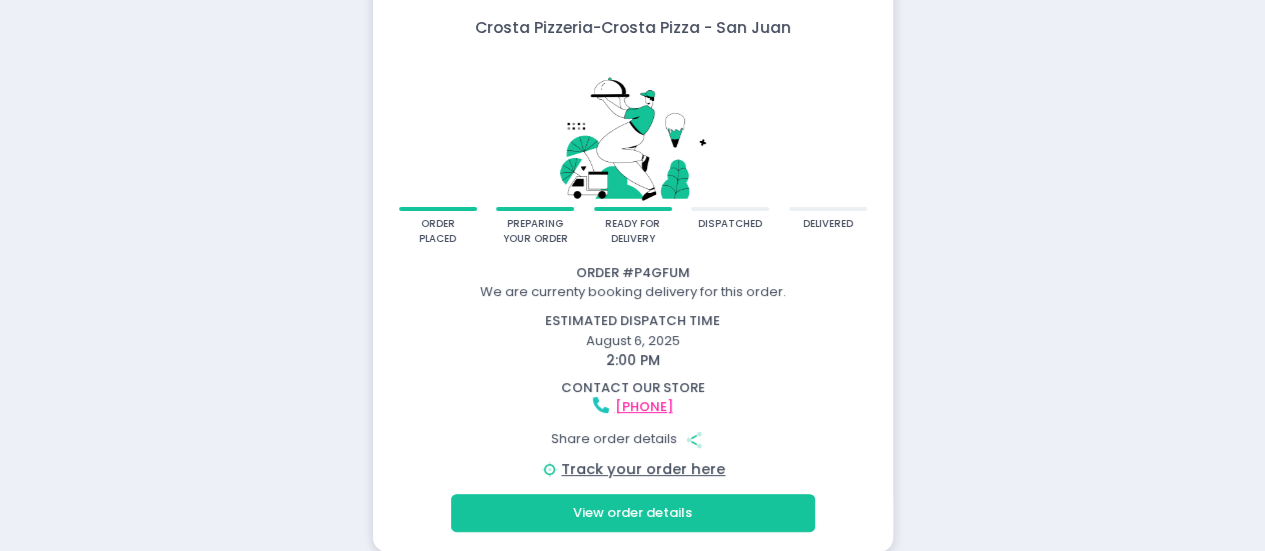 click on "estimated dispatch time August 6, 2025     2:00 PM" at bounding box center (632, 341) 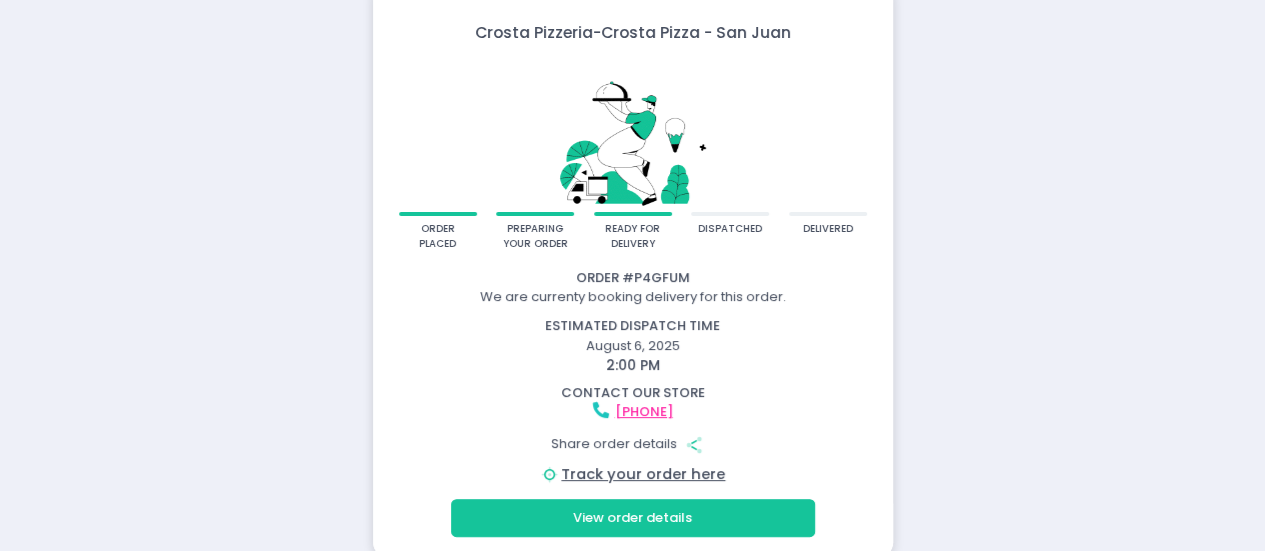 scroll, scrollTop: 23, scrollLeft: 0, axis: vertical 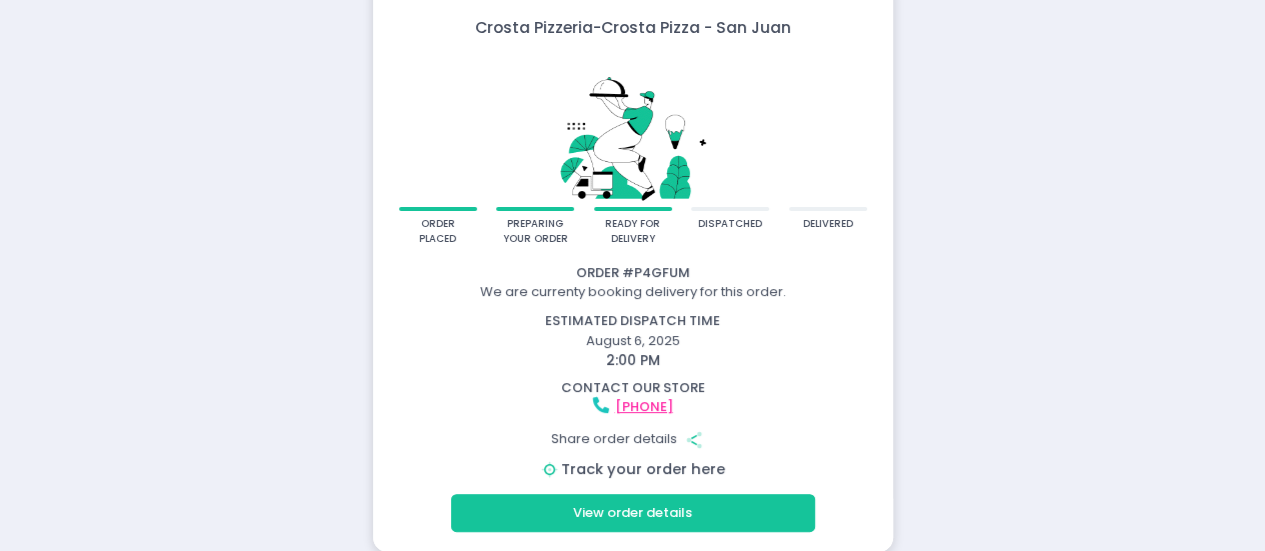 click on "Track your order here" at bounding box center (643, 469) 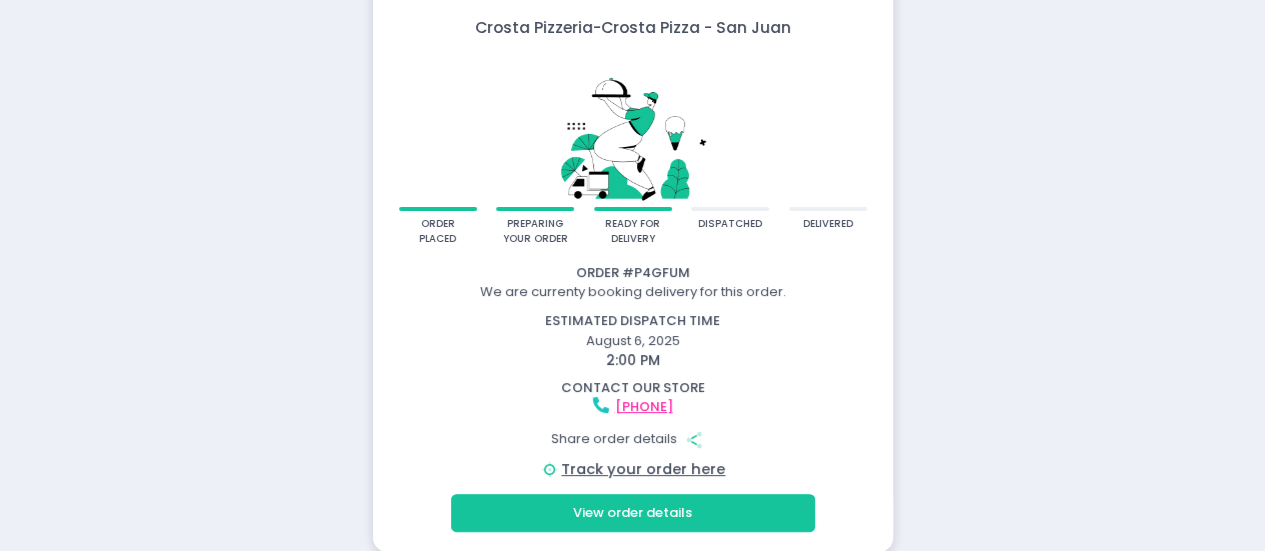 click on "estimated dispatch time" at bounding box center (633, 321) 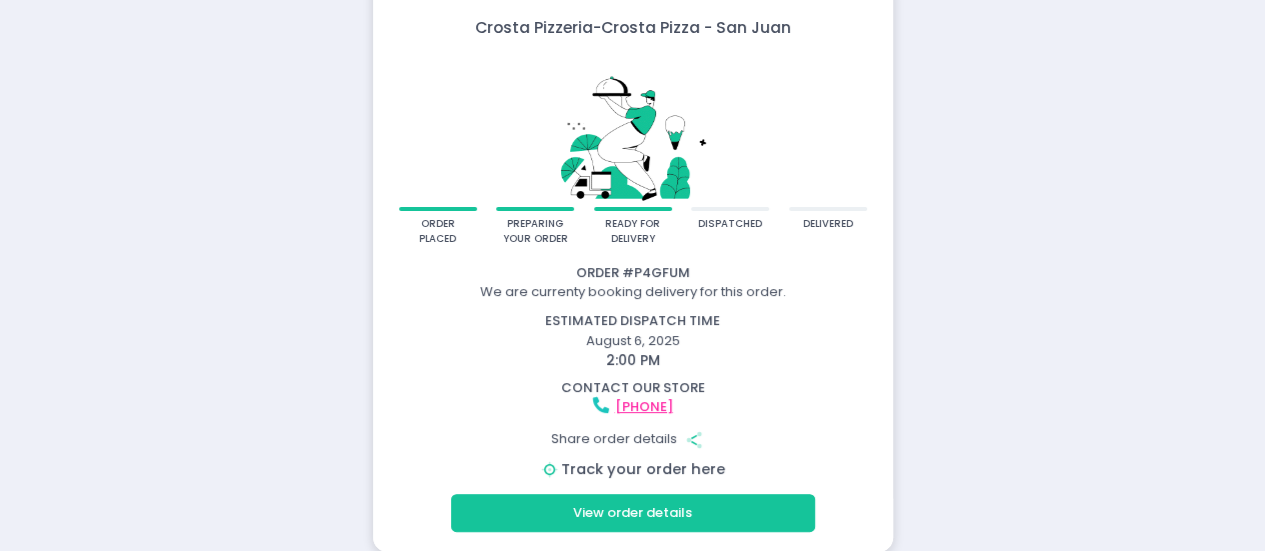 click on "Track your order here" at bounding box center (643, 469) 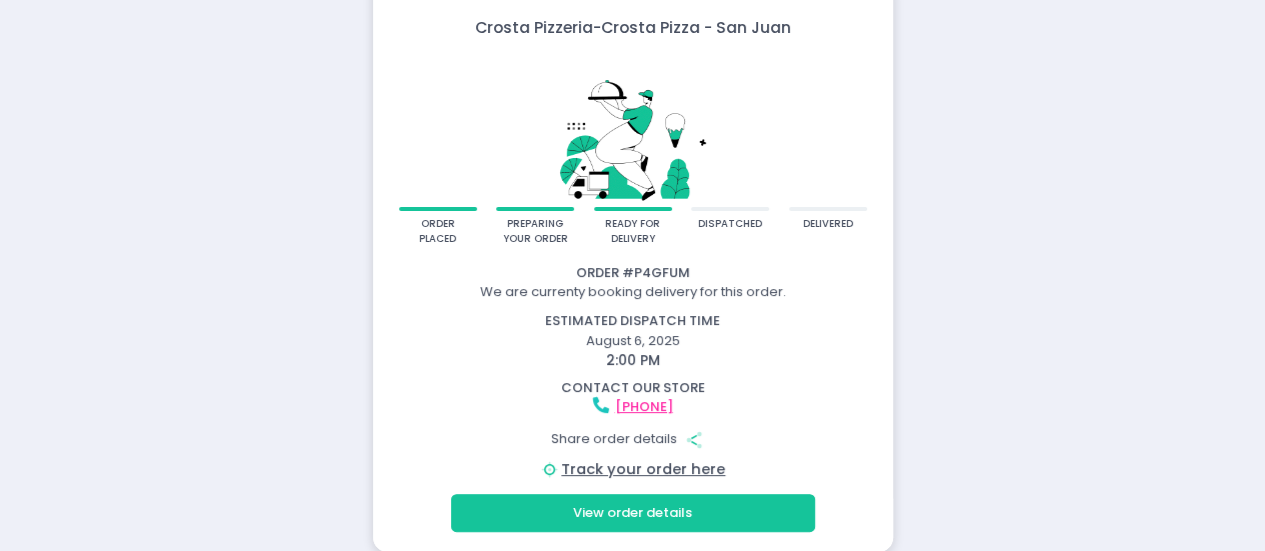 click on "estimated dispatch time" at bounding box center (633, 321) 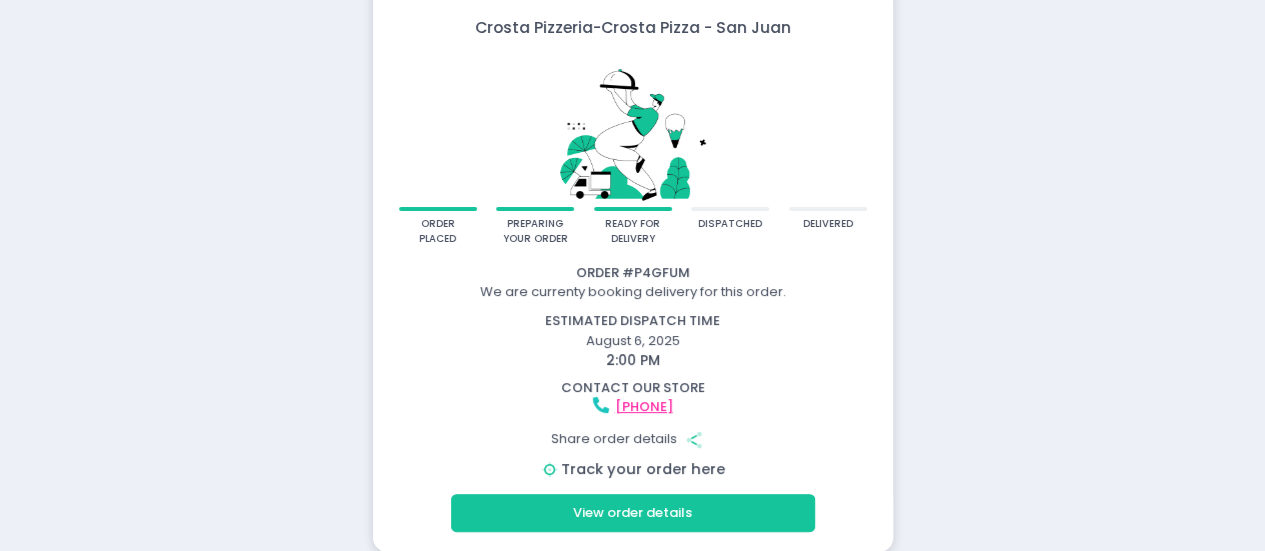 click on "Track your order here" at bounding box center [643, 469] 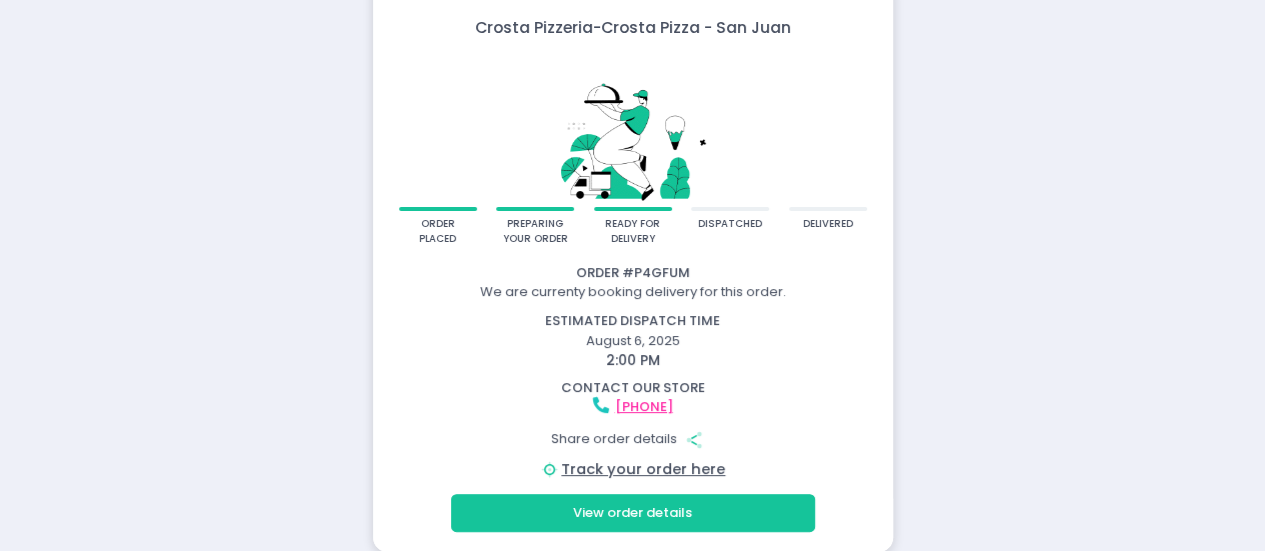 click on "estimated dispatch time August 6, 2025     2:00 PM" at bounding box center [632, 341] 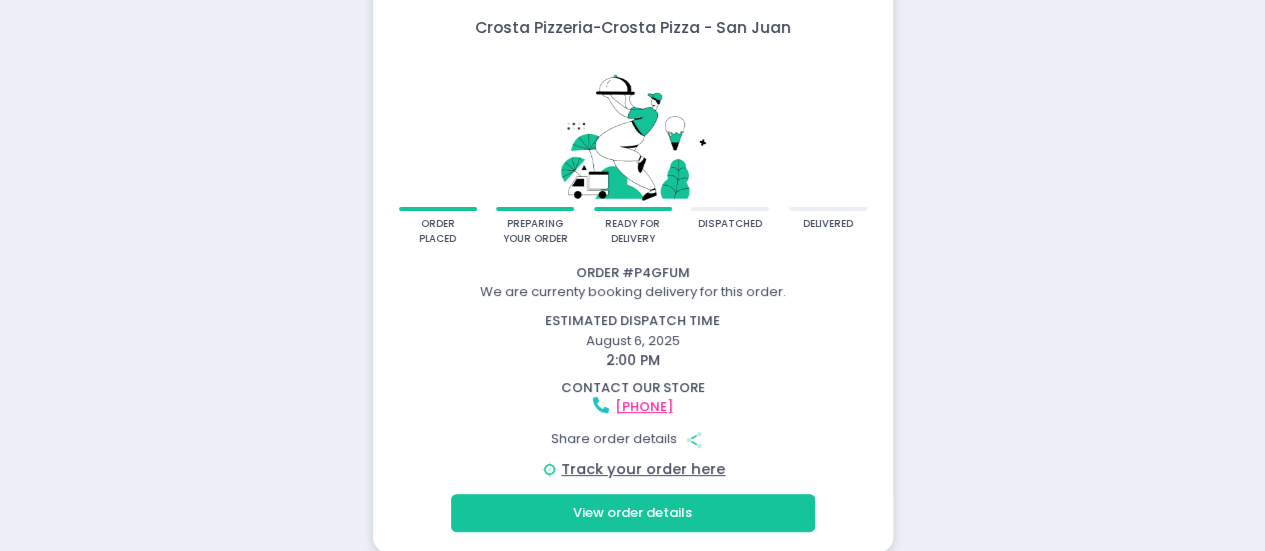 click on "View order details" at bounding box center [633, 513] 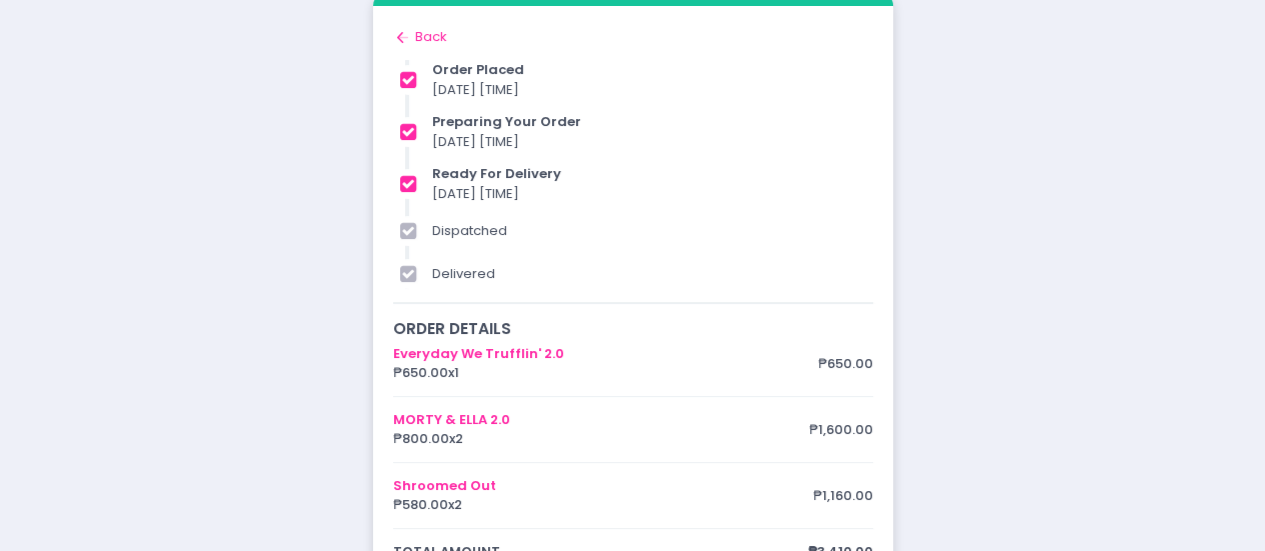 scroll, scrollTop: 0, scrollLeft: 0, axis: both 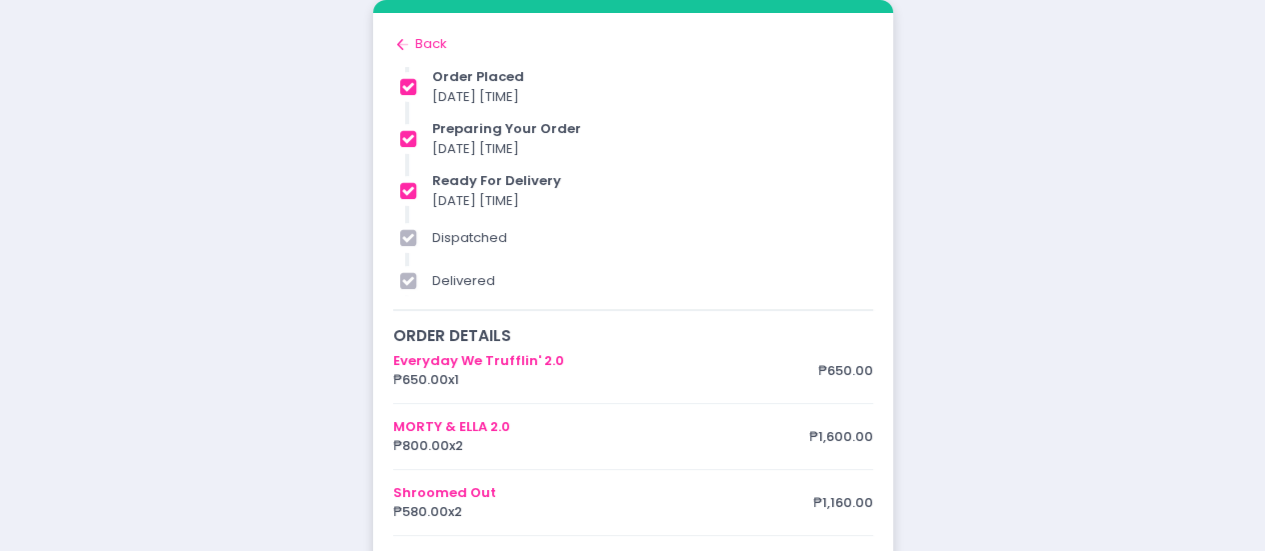 click on "Back to home Created with Sketch.   Back" at bounding box center (633, 44) 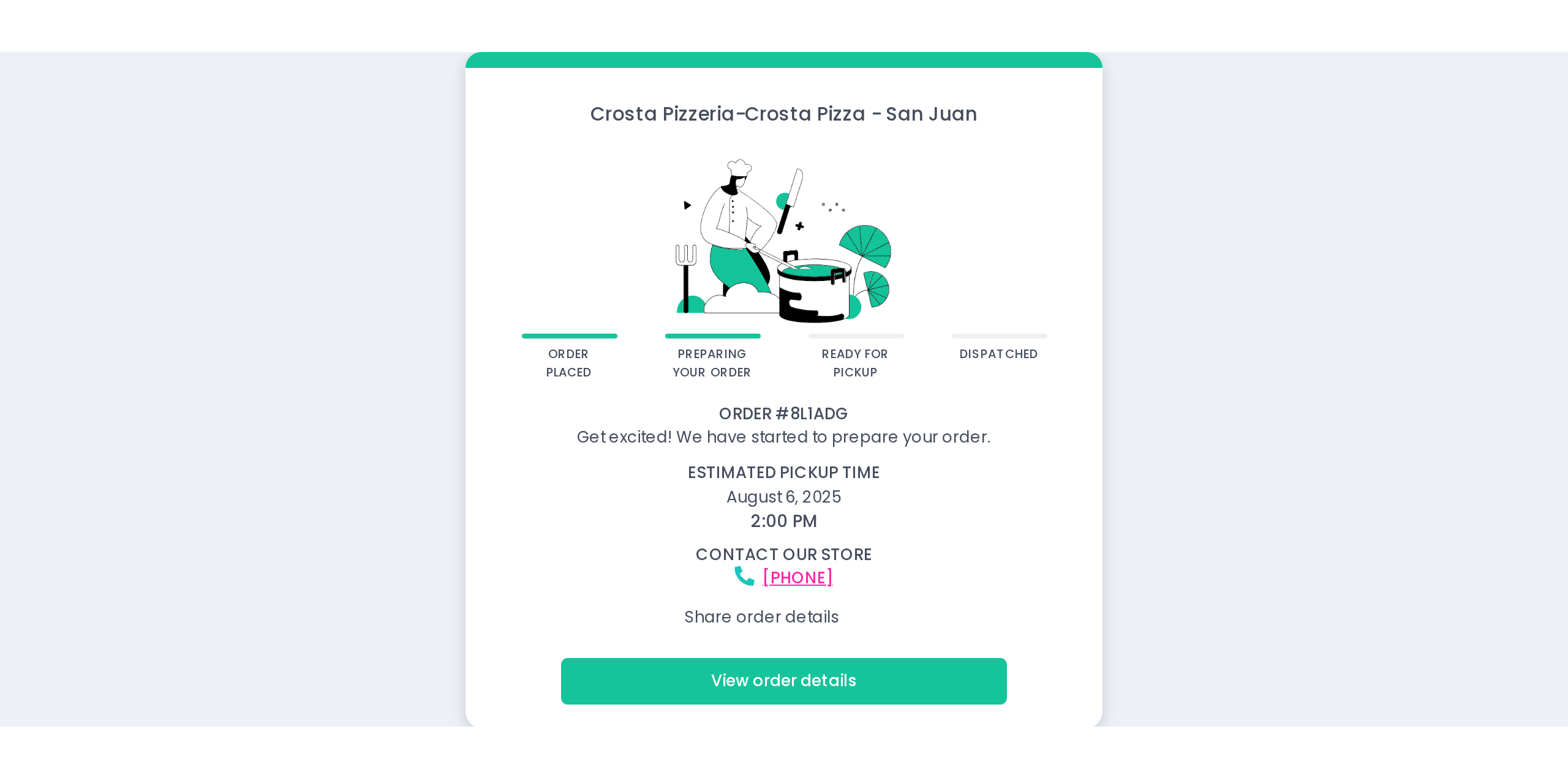 scroll, scrollTop: 0, scrollLeft: 0, axis: both 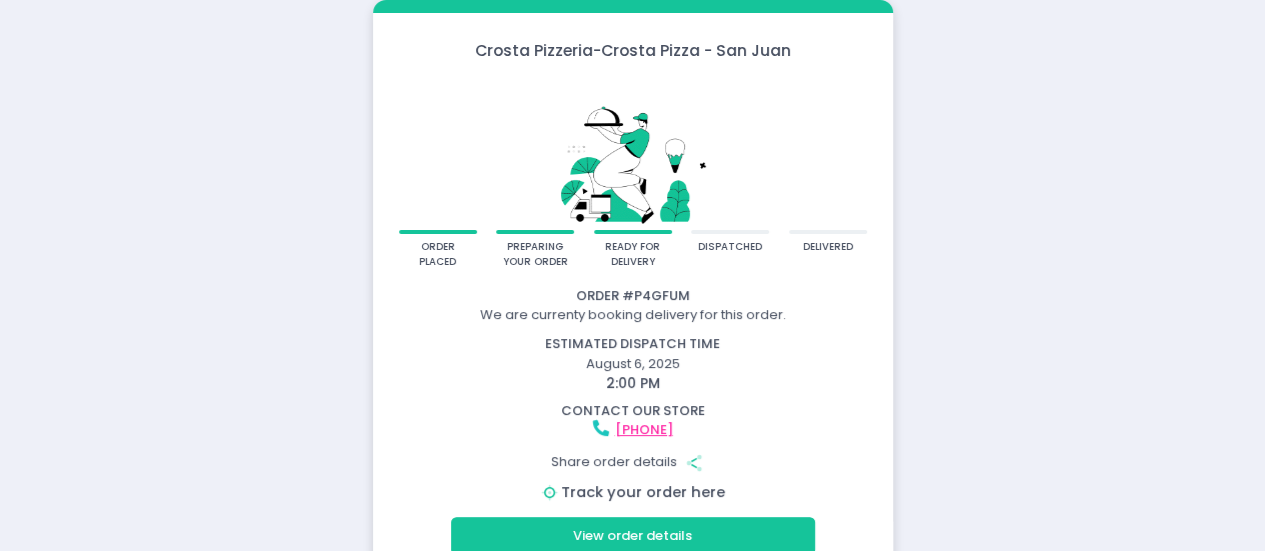 click on "Track your order here" at bounding box center [643, 492] 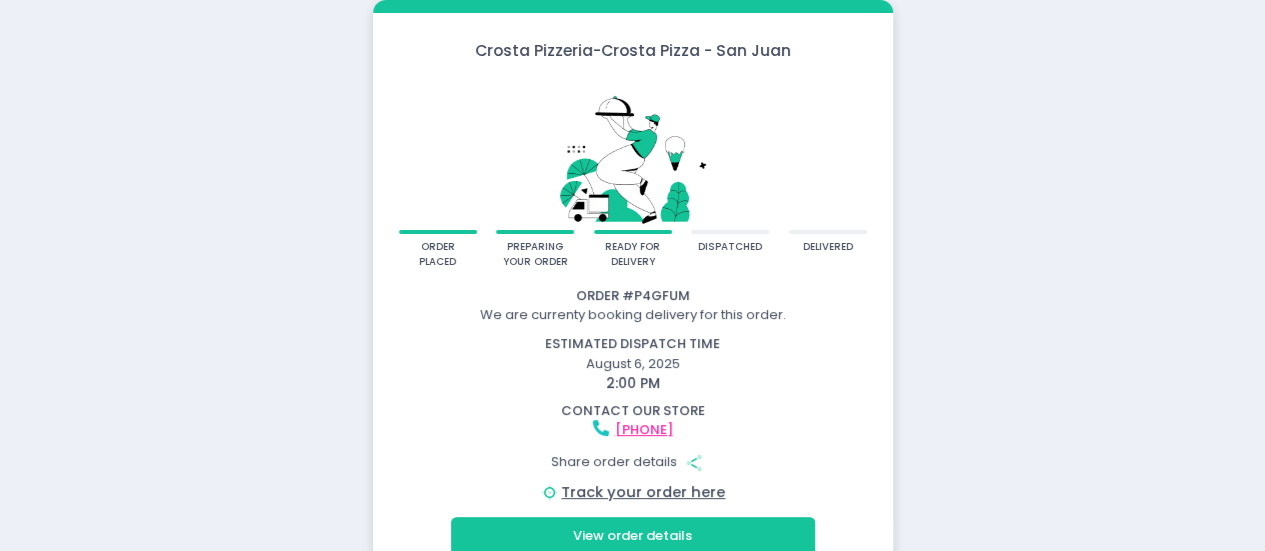 click on "estimated dispatch time" at bounding box center (633, 344) 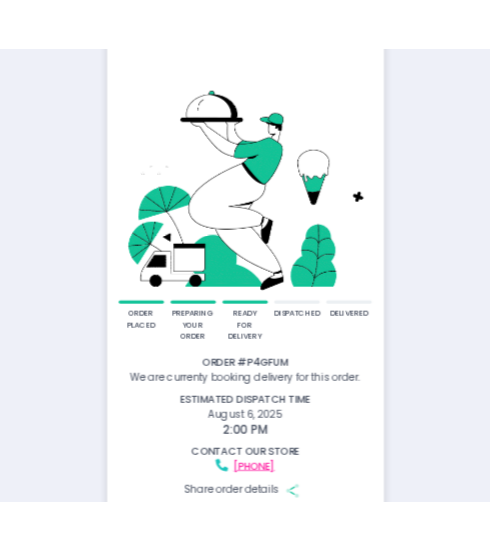 scroll, scrollTop: 100, scrollLeft: 0, axis: vertical 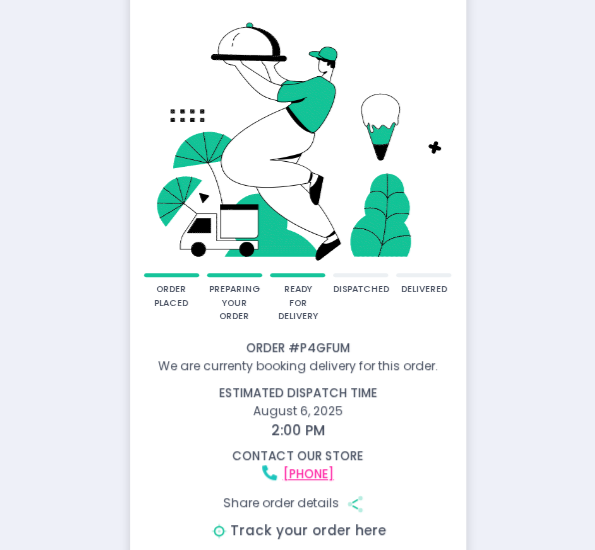 click on "Track your order here" at bounding box center (308, 530) 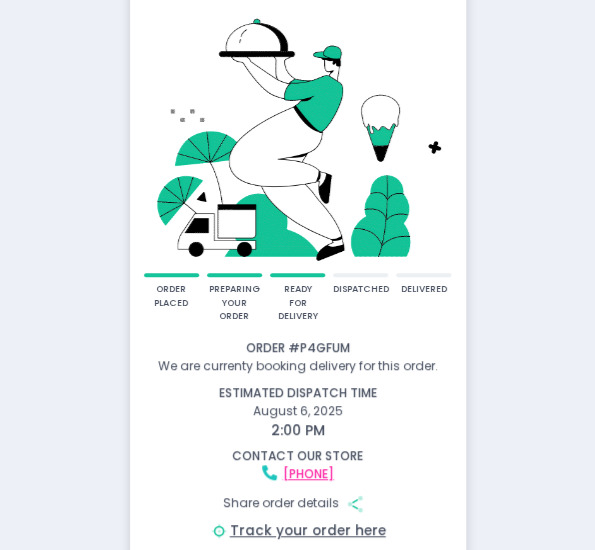 click on "Crosta Pizzeria  -  Crosta Pizza - San Juan order placed preparing your order ready for delivery dispatched delivered Order   # P4GFUM
We are currenty booking delivery for this order.
estimated dispatch time August 6, 2025     2:00 PM     contact our store    09171053141 Share order details   Share Created with Sketch.     Position Created with Sketch.      Track your order here View order details" at bounding box center (297, 255) 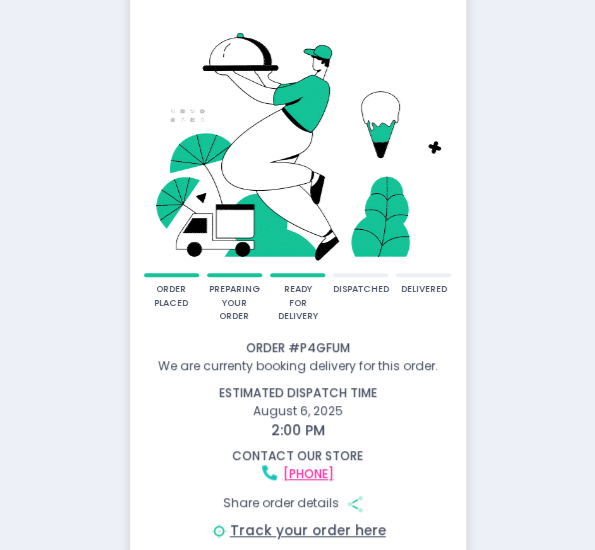 click on "Crosta Pizzeria  -  Crosta Pizza - San Juan order placed preparing your order ready for delivery dispatched delivered Order   # P4GFUM
We are currenty booking delivery for this order.
estimated dispatch time August 6, 2025     2:00 PM     contact our store    09171053141 Share order details   Share Created with Sketch.     Position Created with Sketch.      Track your order here View order details" at bounding box center [297, 255] 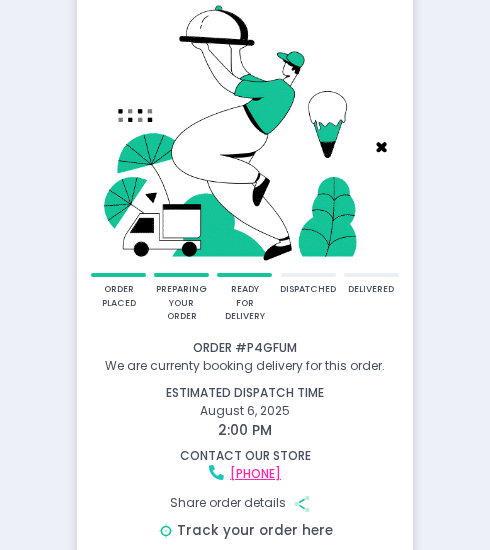 click on "Track your order here" at bounding box center [255, 530] 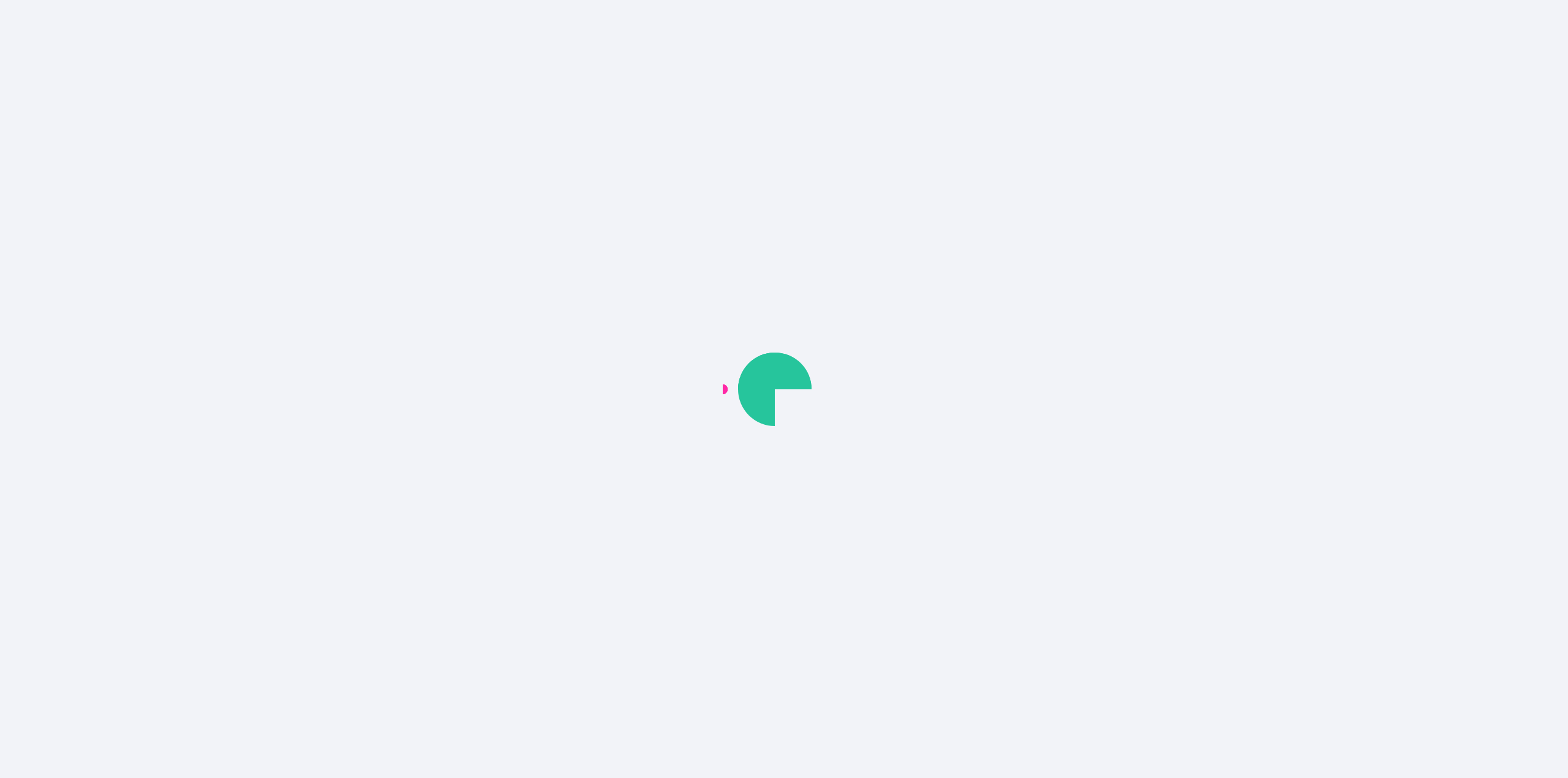 scroll, scrollTop: 0, scrollLeft: 0, axis: both 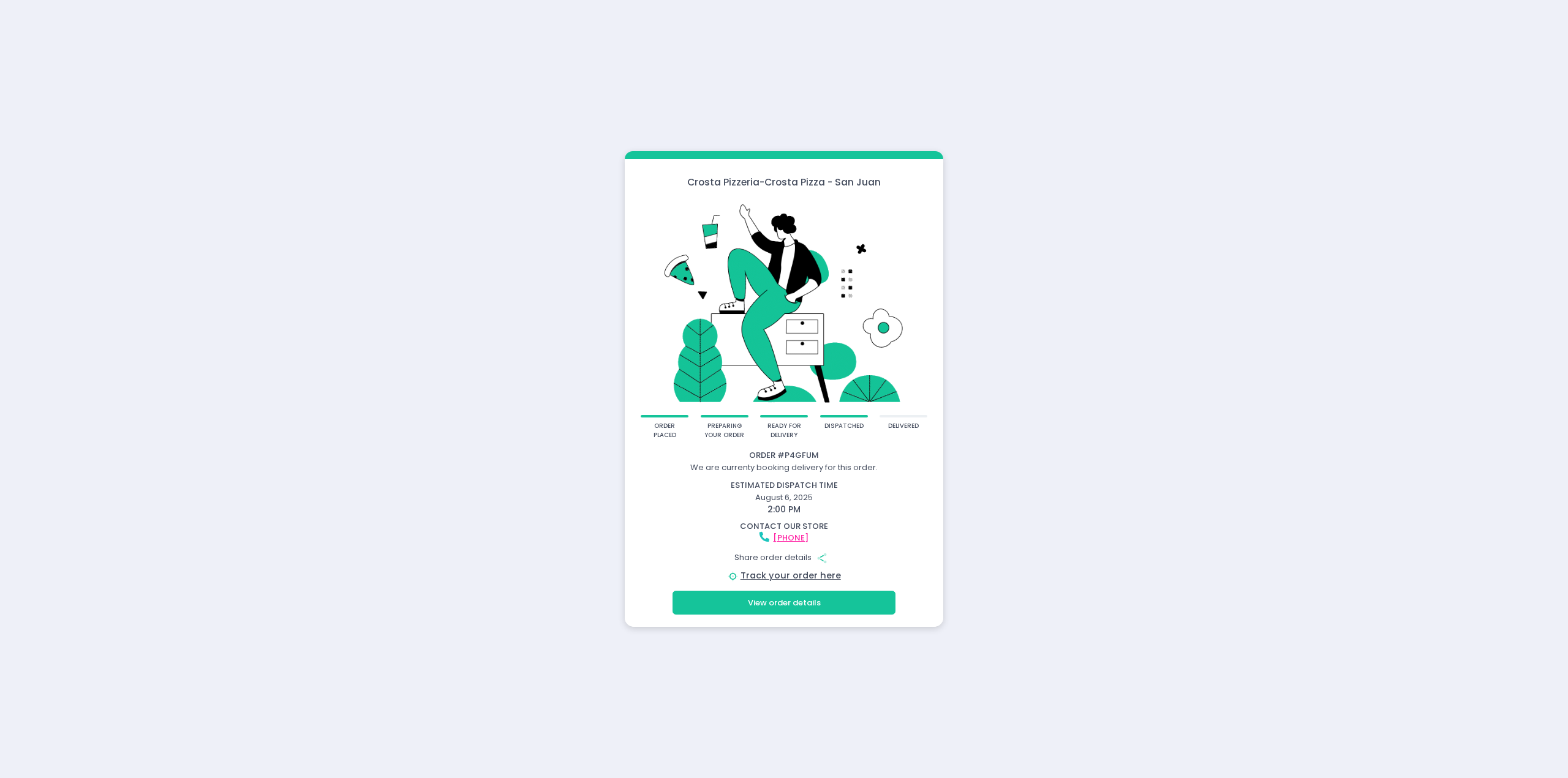 drag, startPoint x: 796, startPoint y: 608, endPoint x: 646, endPoint y: 586, distance: 151.60475 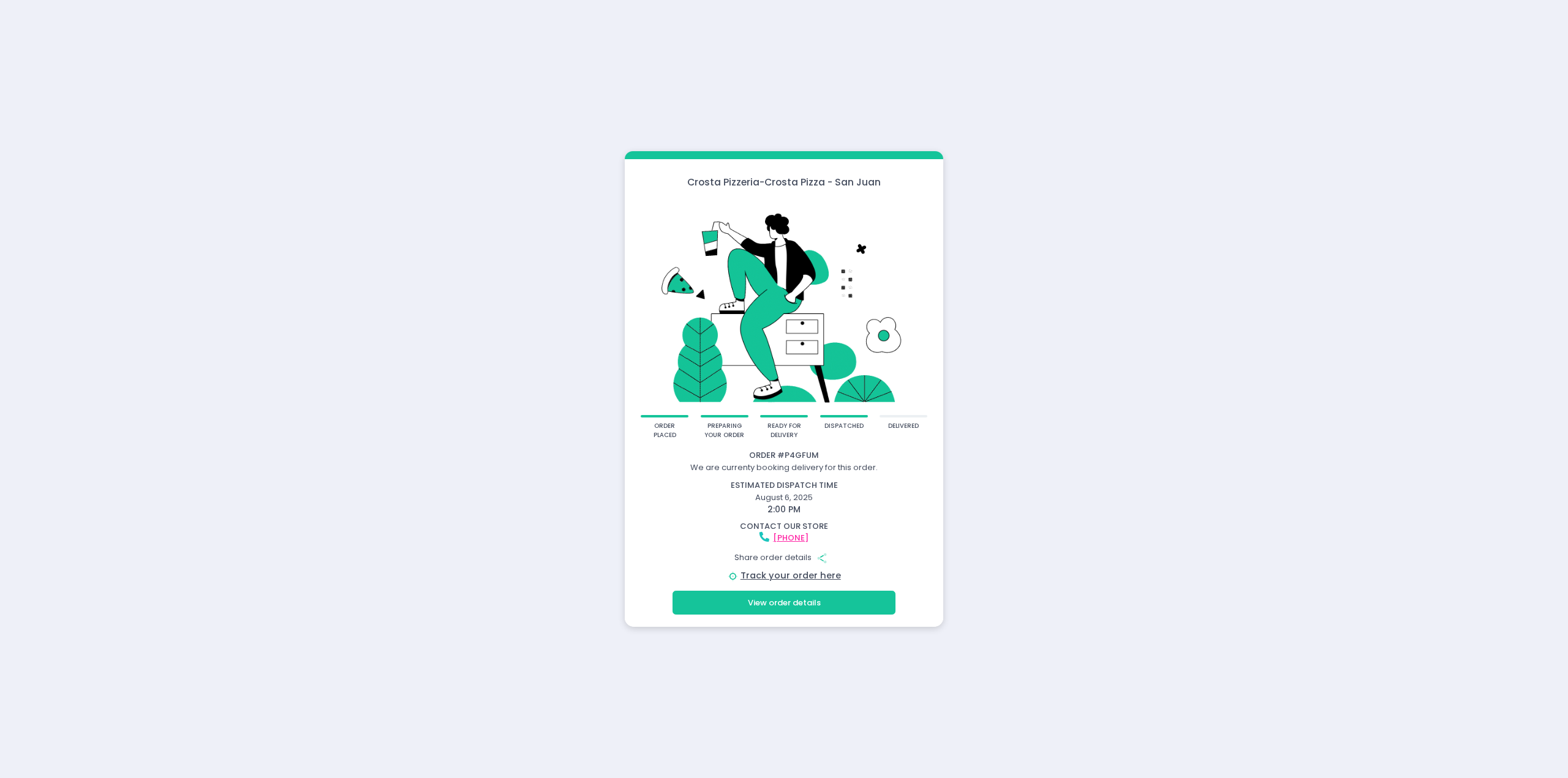 click on "View order details" at bounding box center [784, 605] 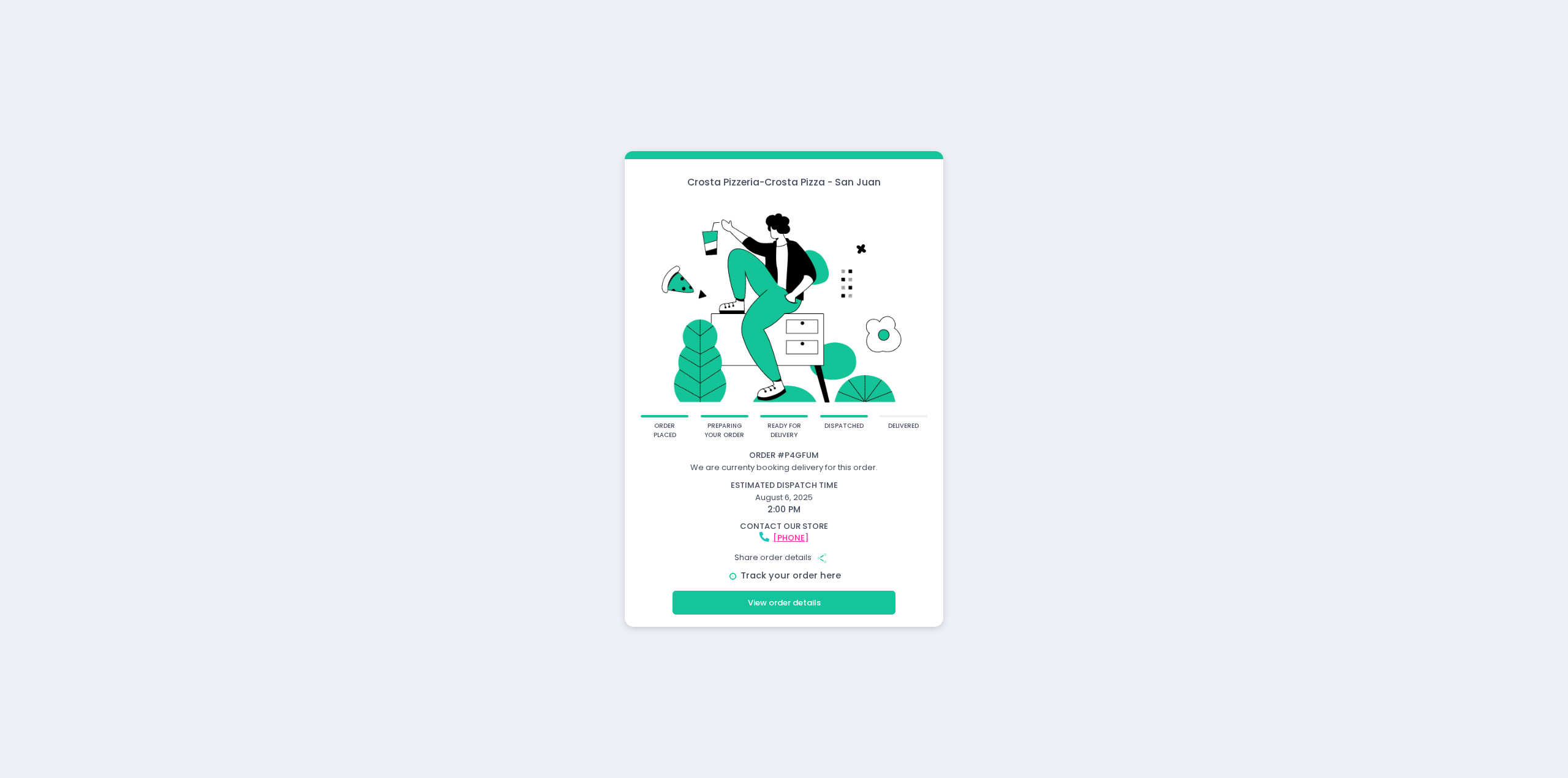 click on "Track your order here" at bounding box center [791, 575] 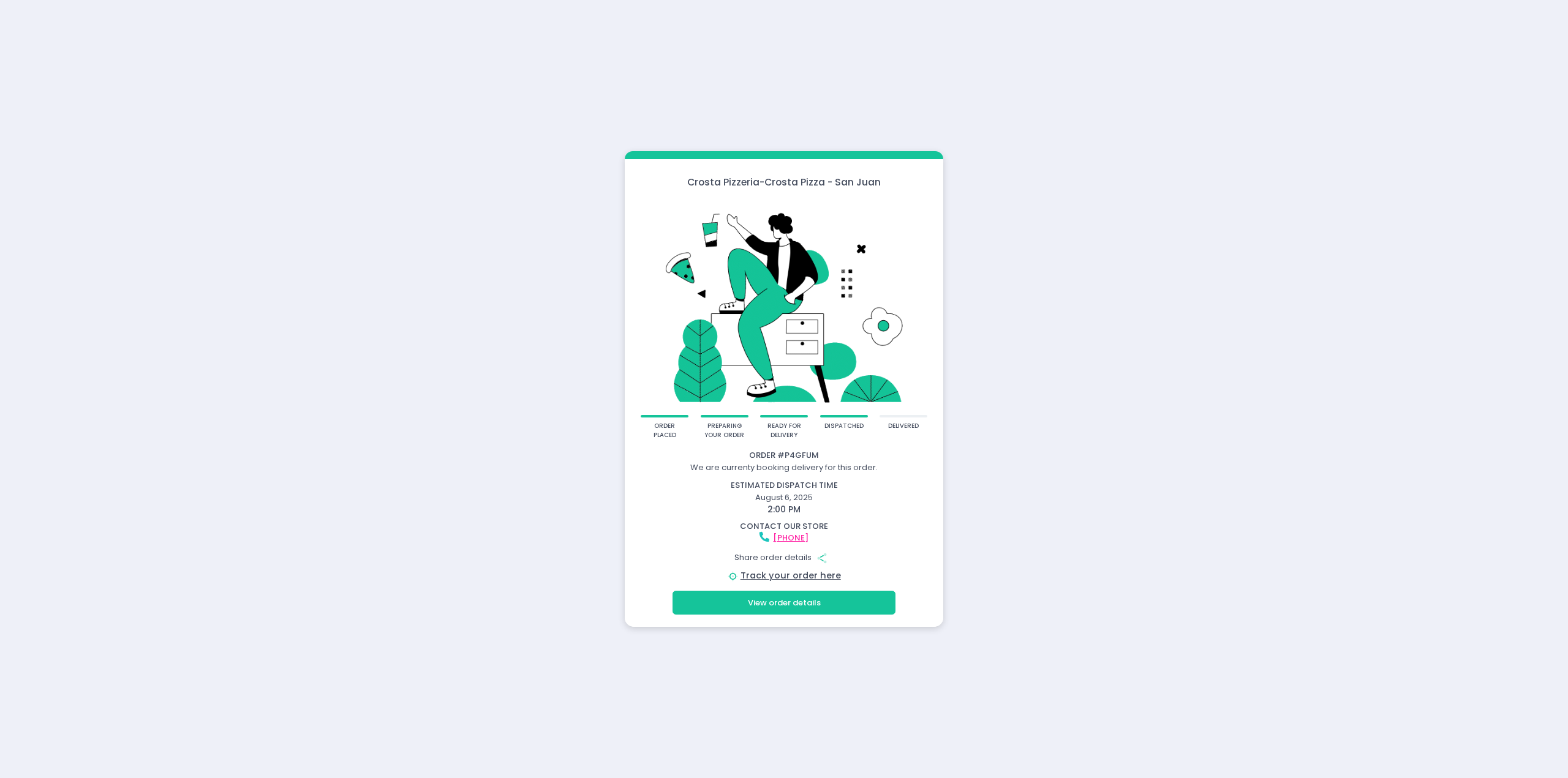 click on "View order details" at bounding box center (784, 602) 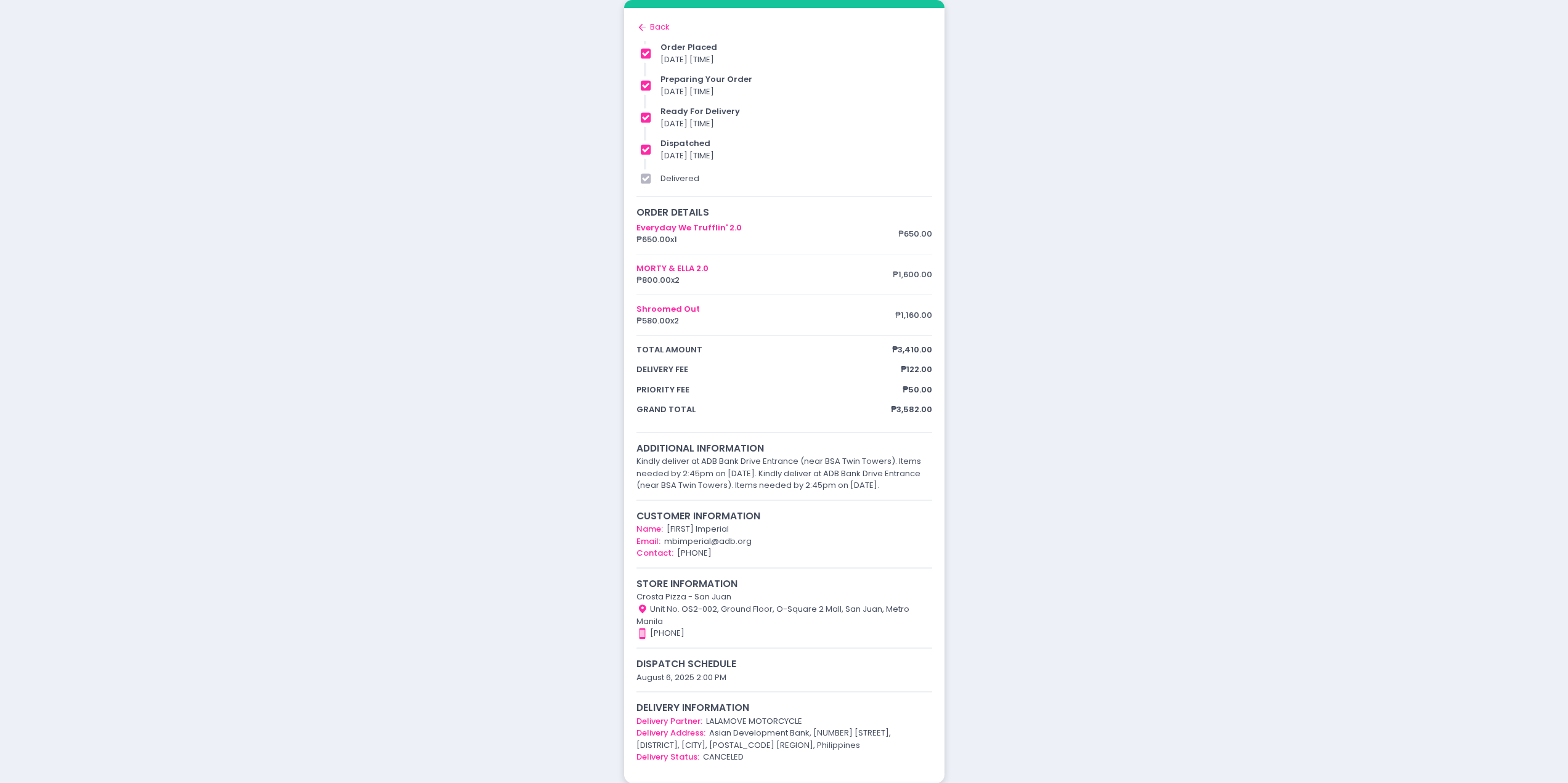 click on "Back to home Created with Sketch." 